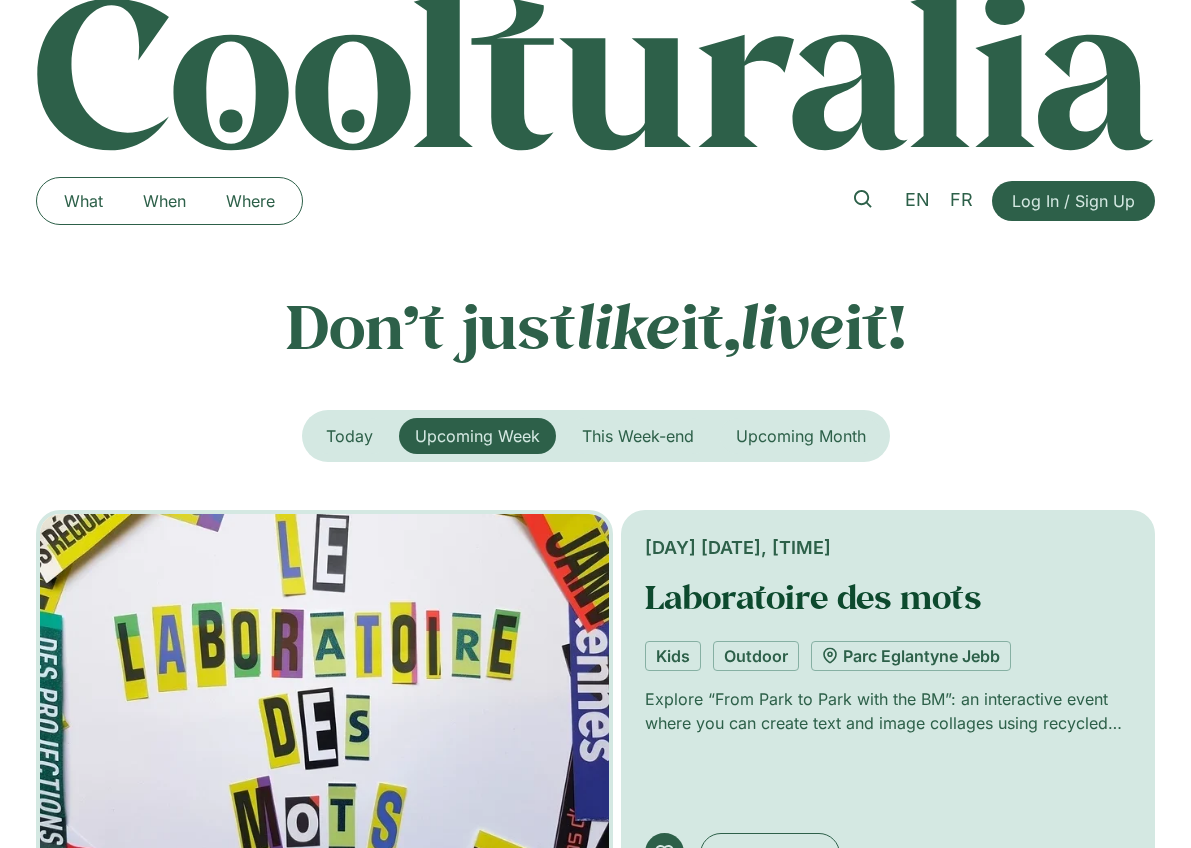 scroll, scrollTop: 0, scrollLeft: 0, axis: both 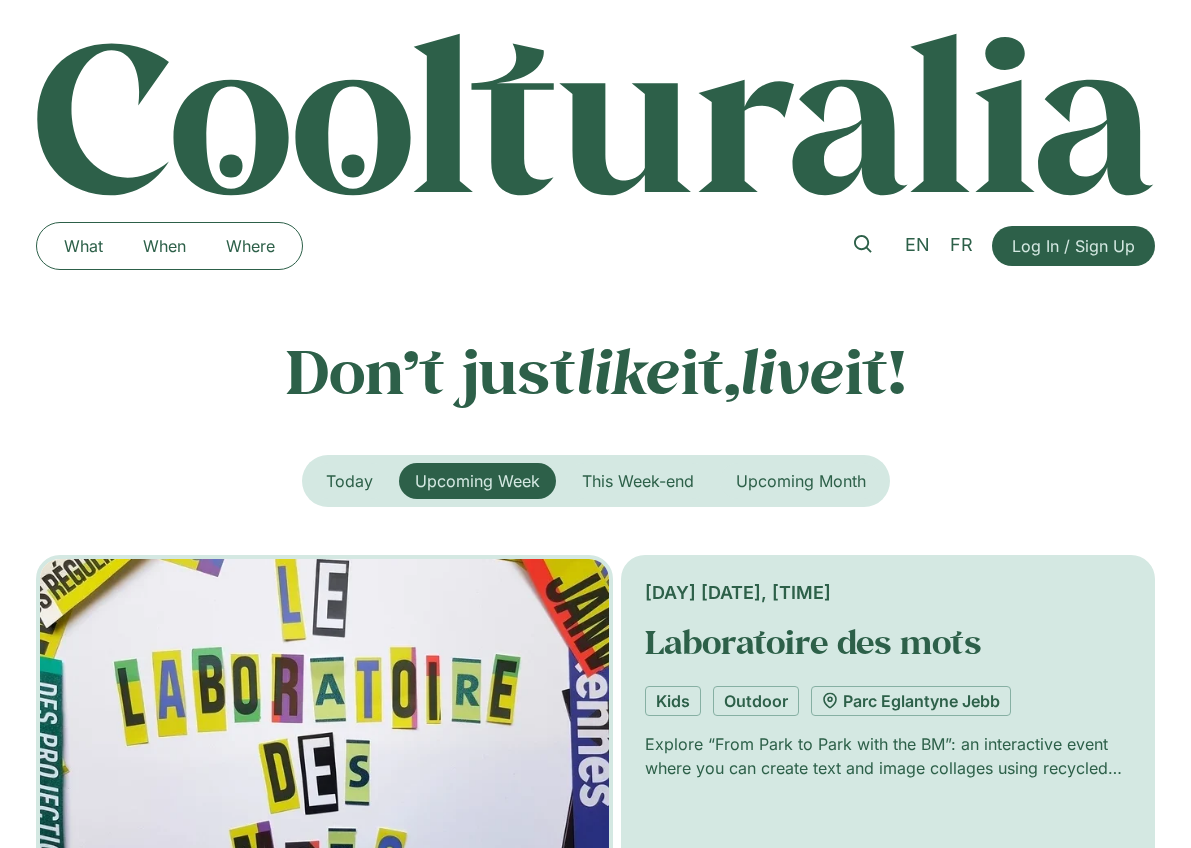 click at bounding box center [596, 114] 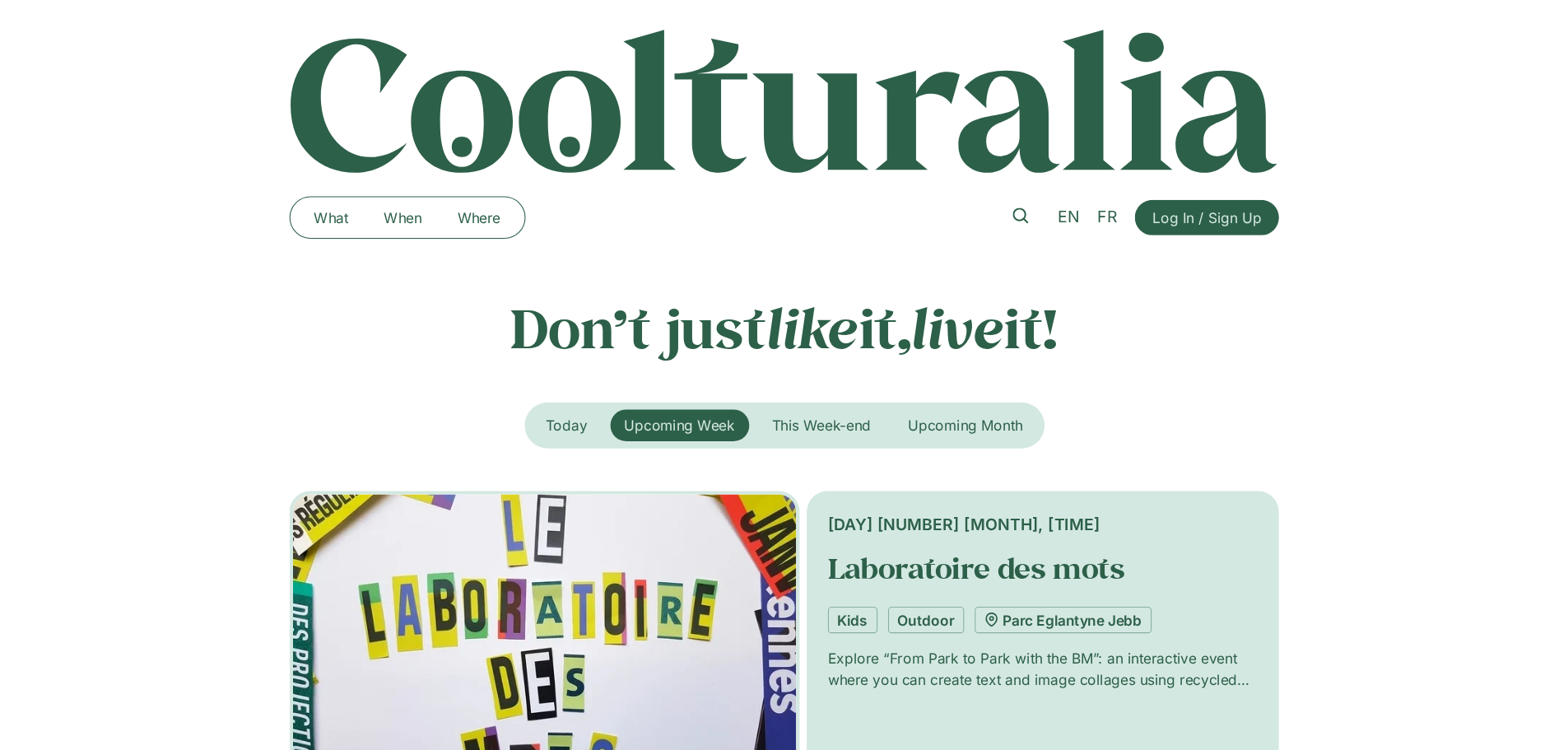 scroll, scrollTop: 0, scrollLeft: 0, axis: both 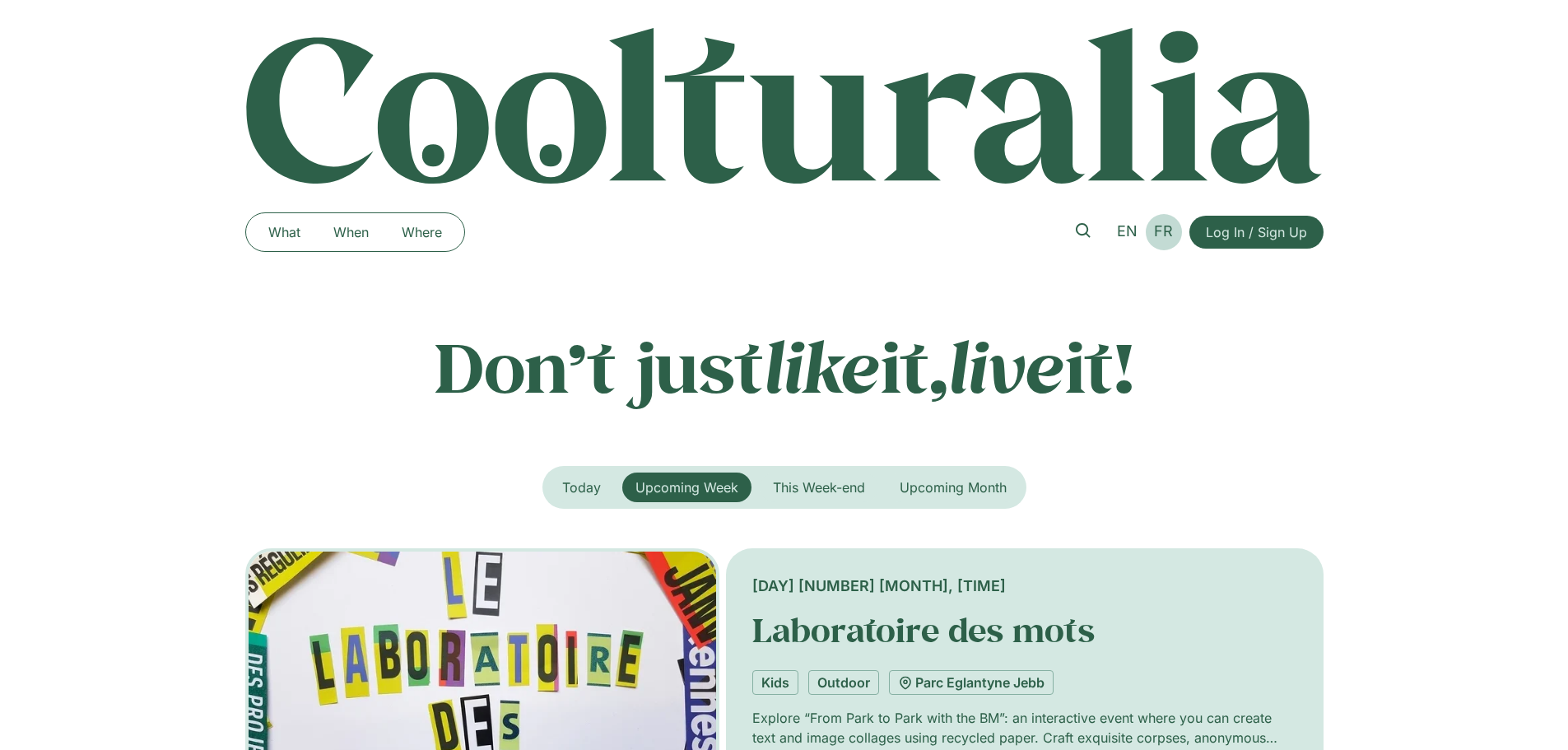 click on "FR" at bounding box center [1163, 231] 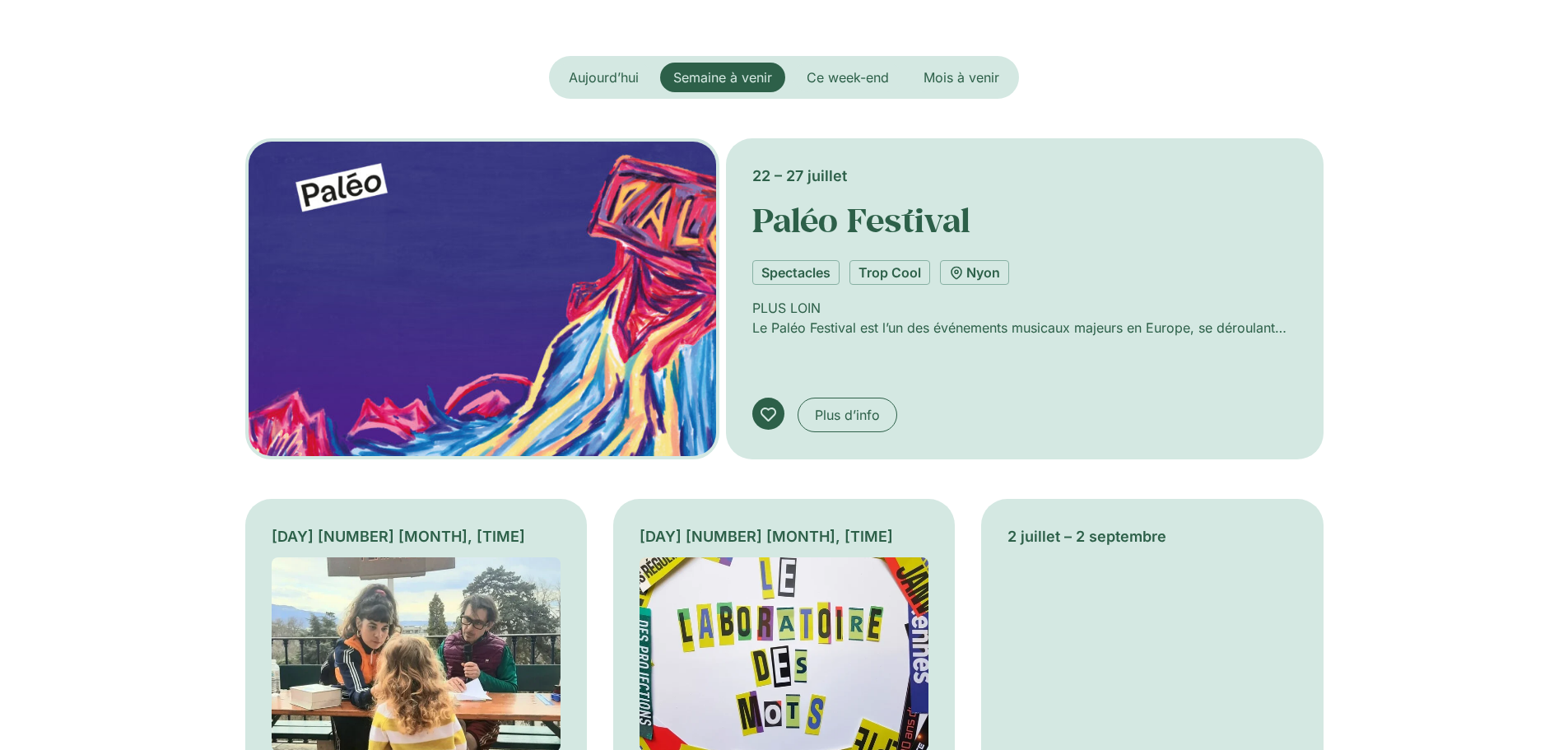 scroll, scrollTop: 412, scrollLeft: 0, axis: vertical 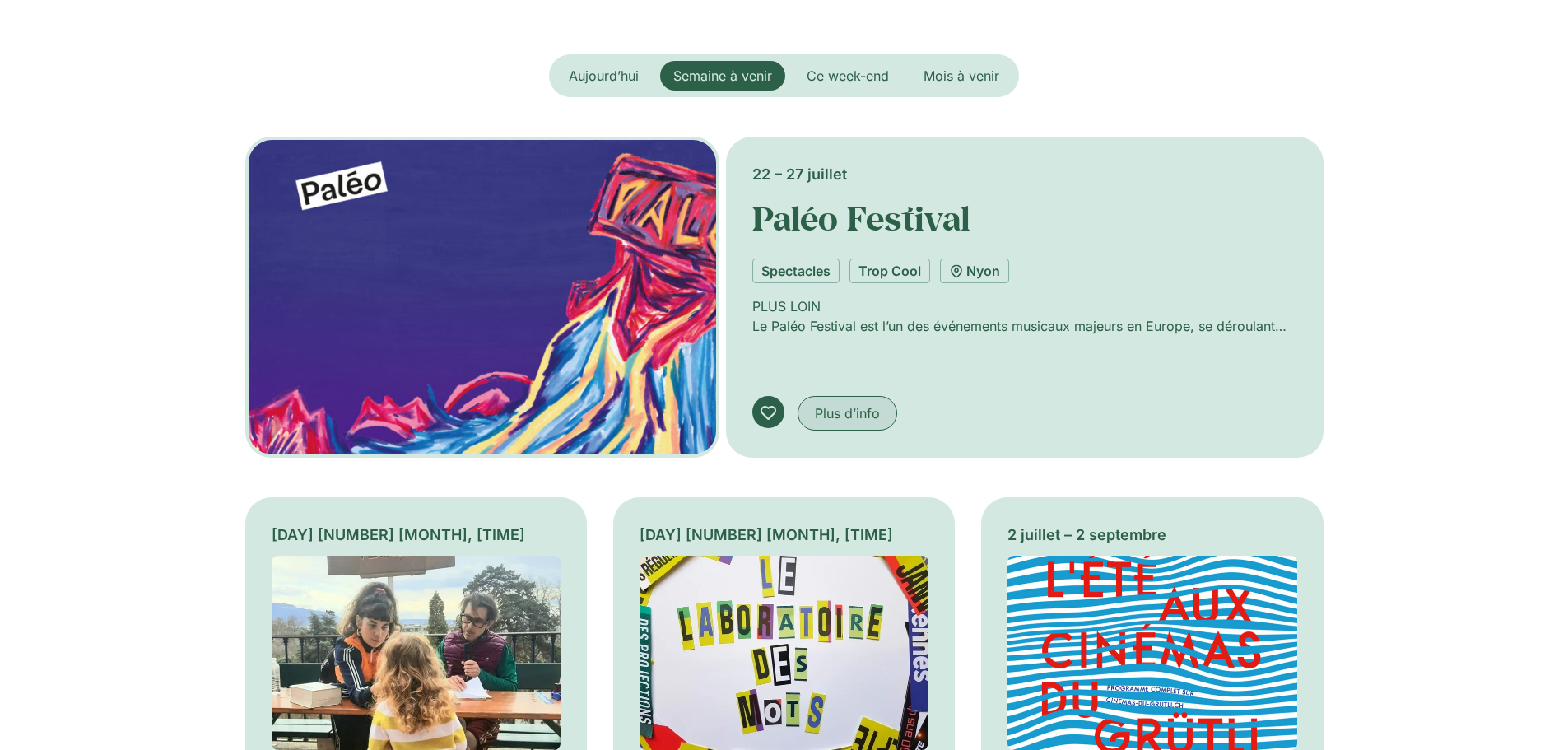 click on "Plus d’info" at bounding box center (847, 413) 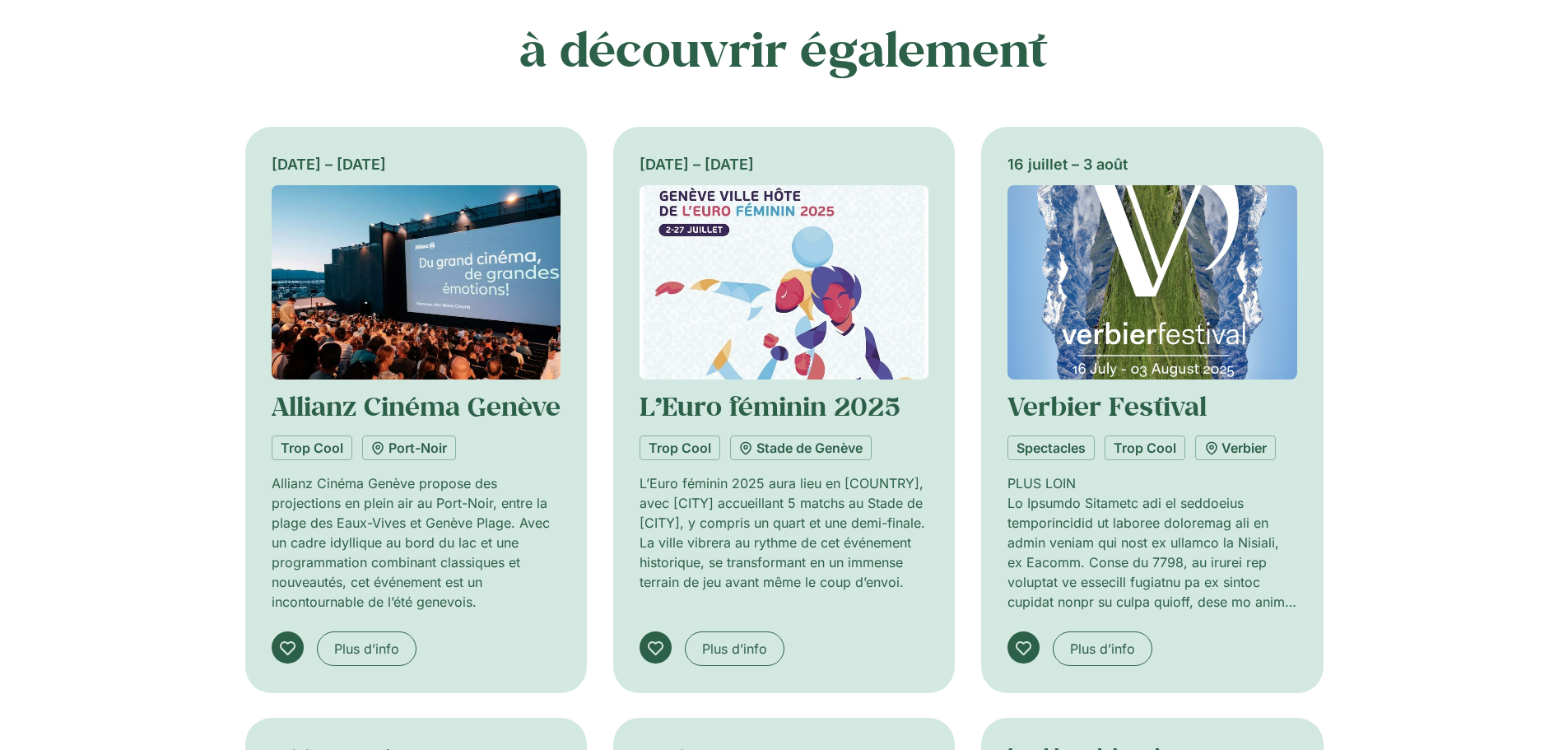 scroll, scrollTop: 988, scrollLeft: 0, axis: vertical 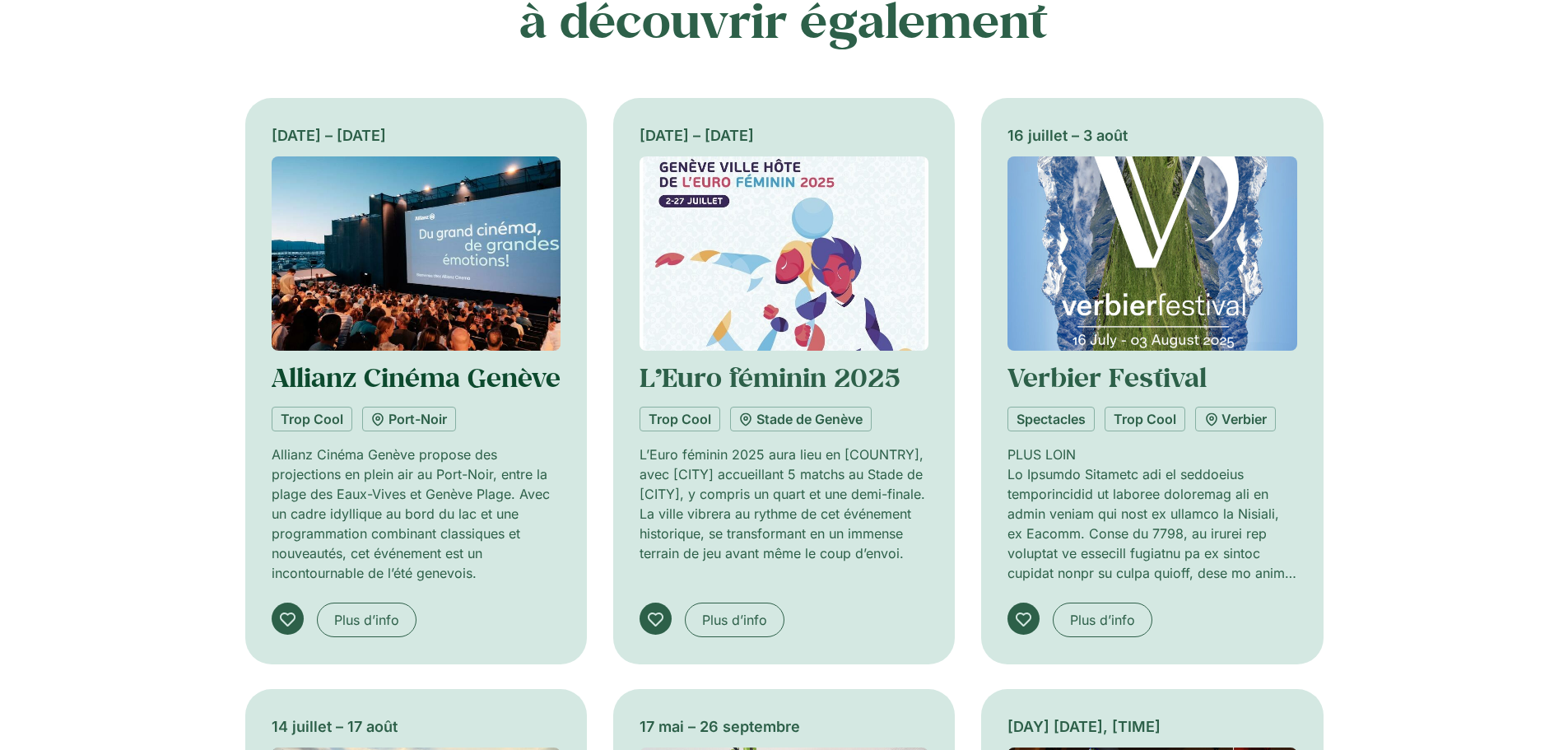 click on "Allianz Cinéma Genève" 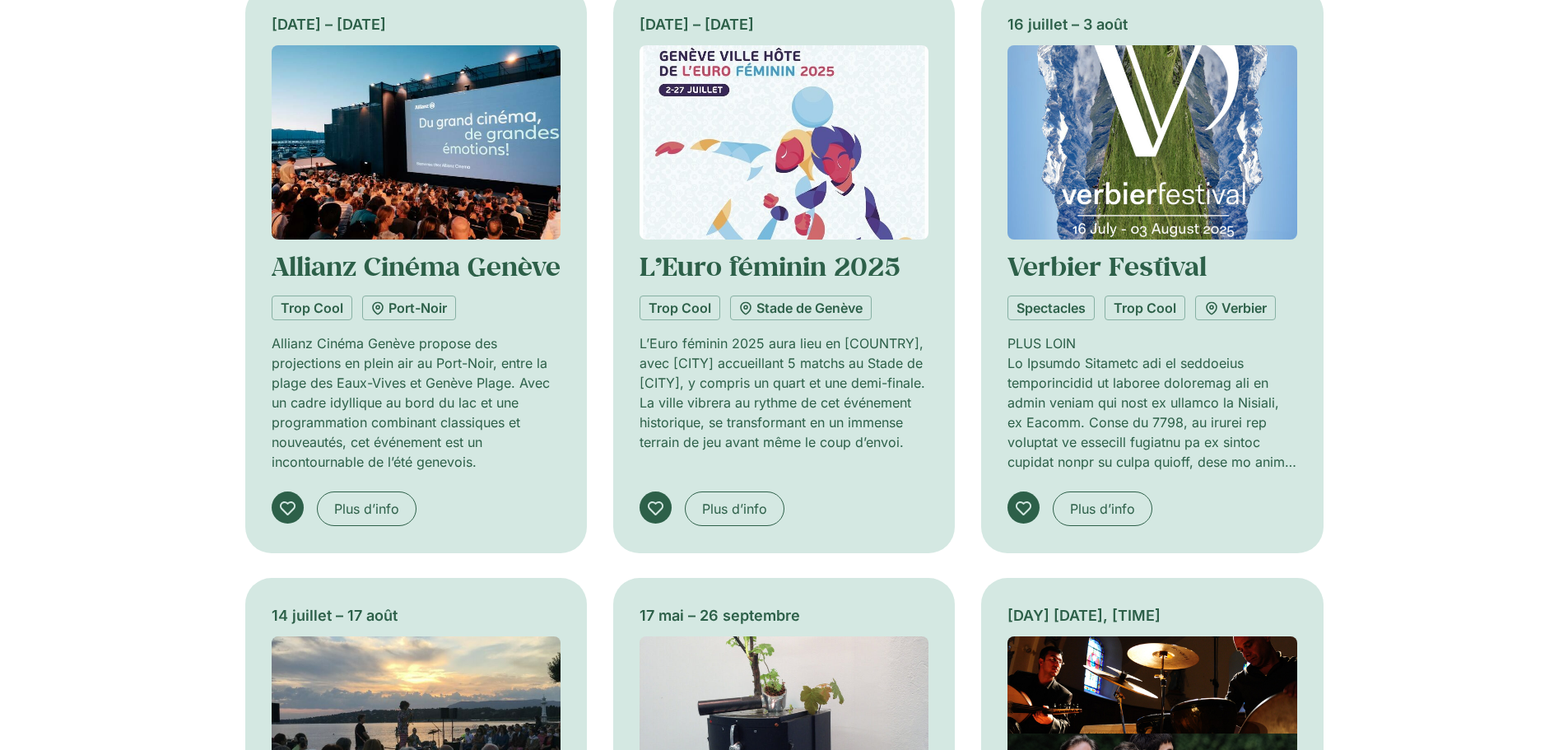scroll, scrollTop: 1070, scrollLeft: 0, axis: vertical 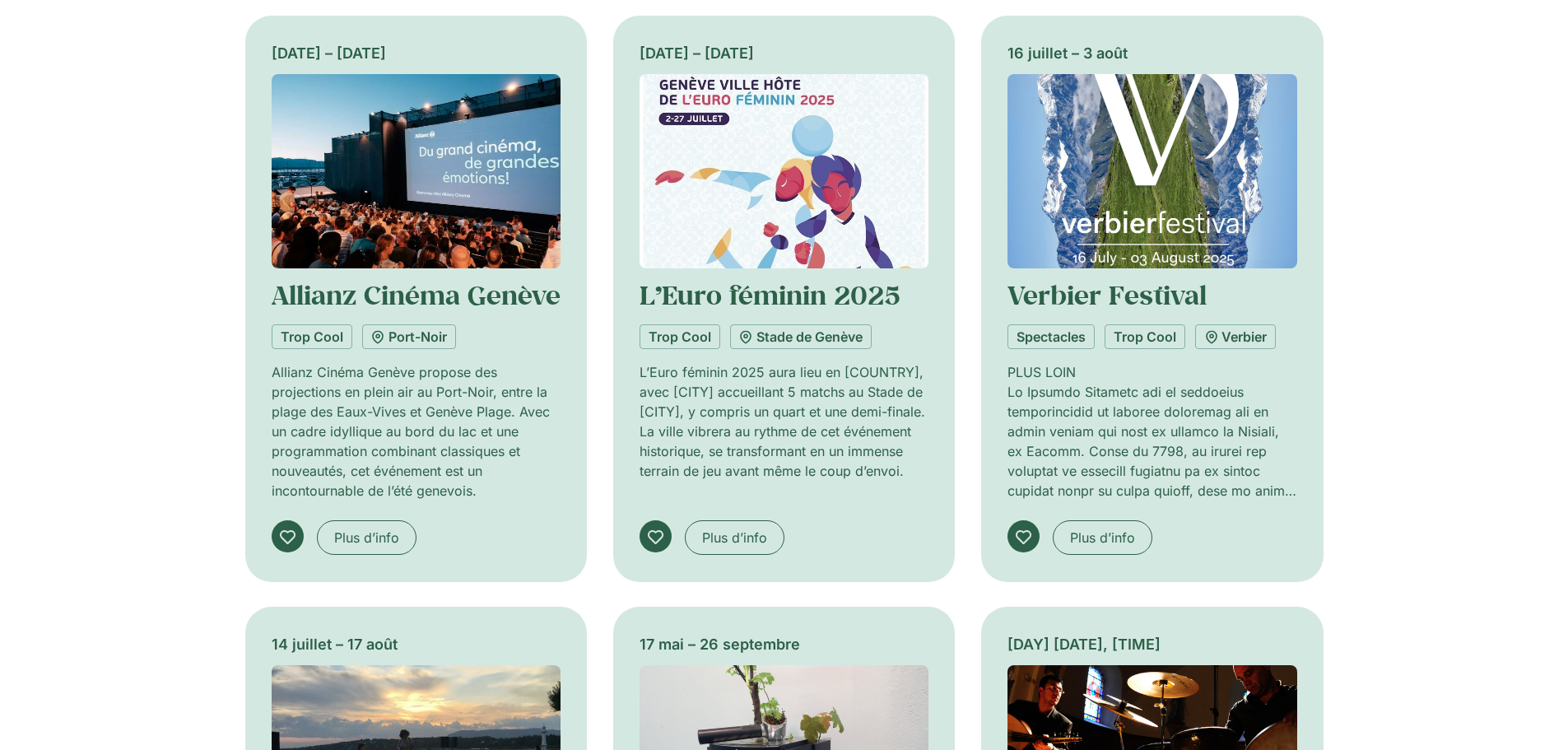 click 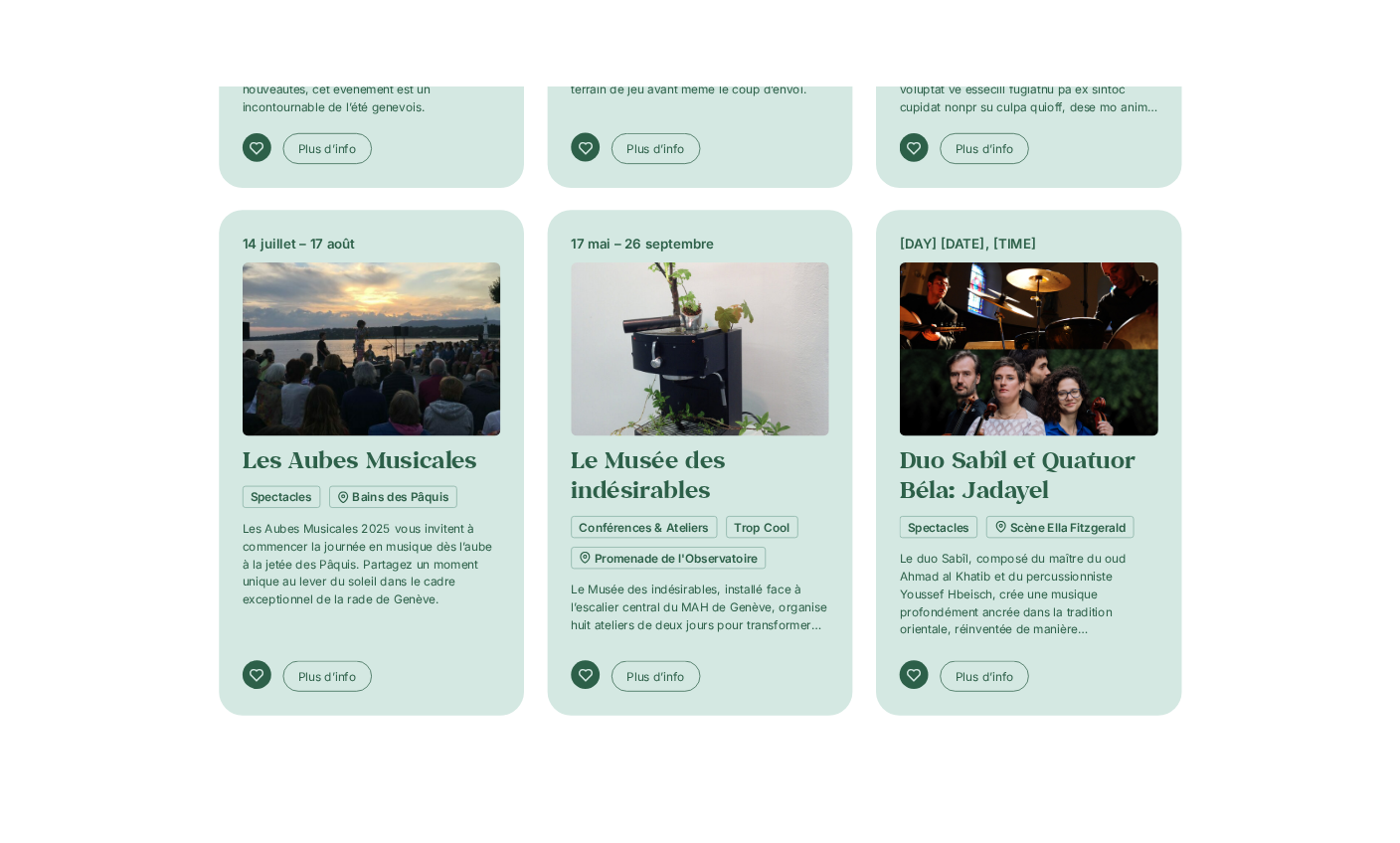 scroll, scrollTop: 1889, scrollLeft: 0, axis: vertical 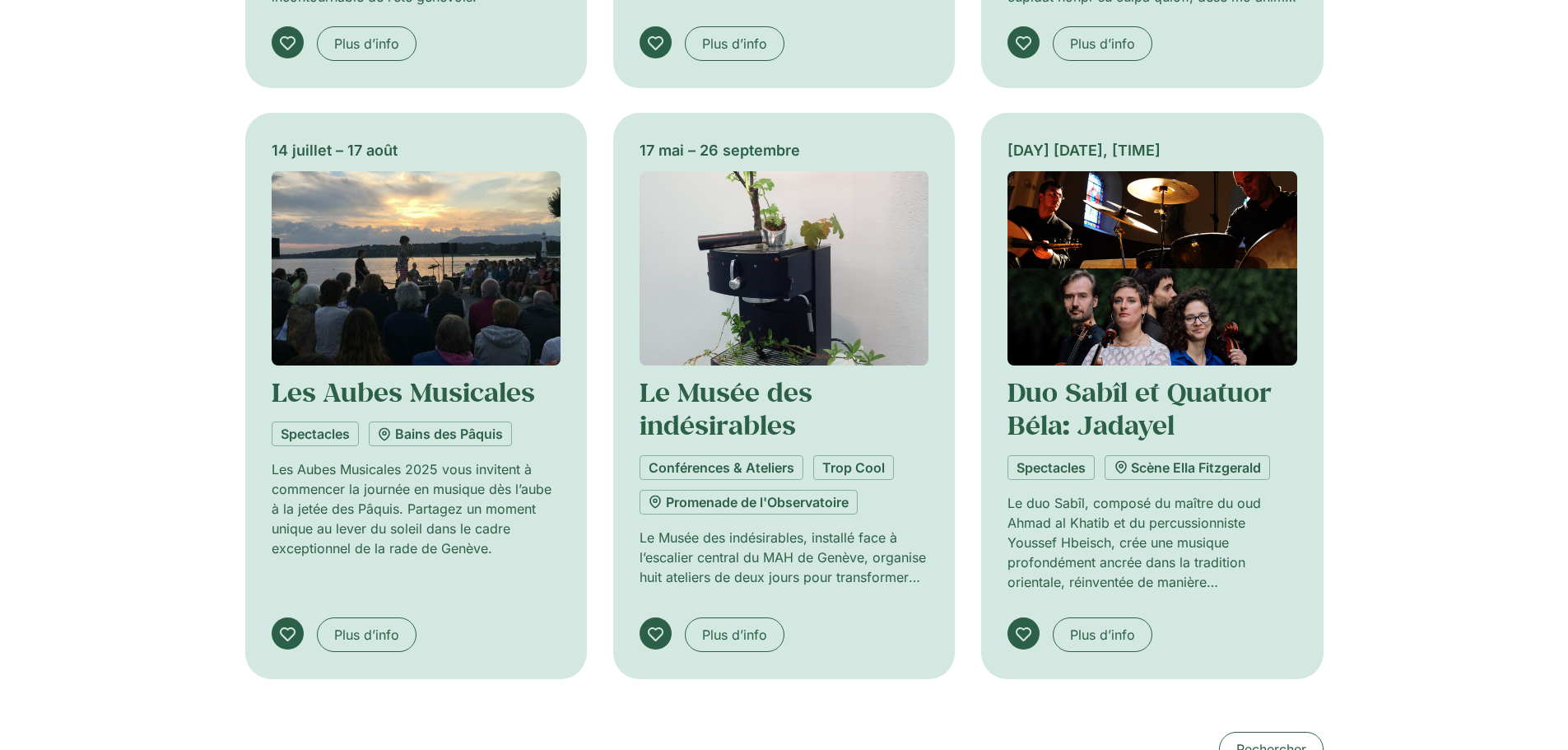 click 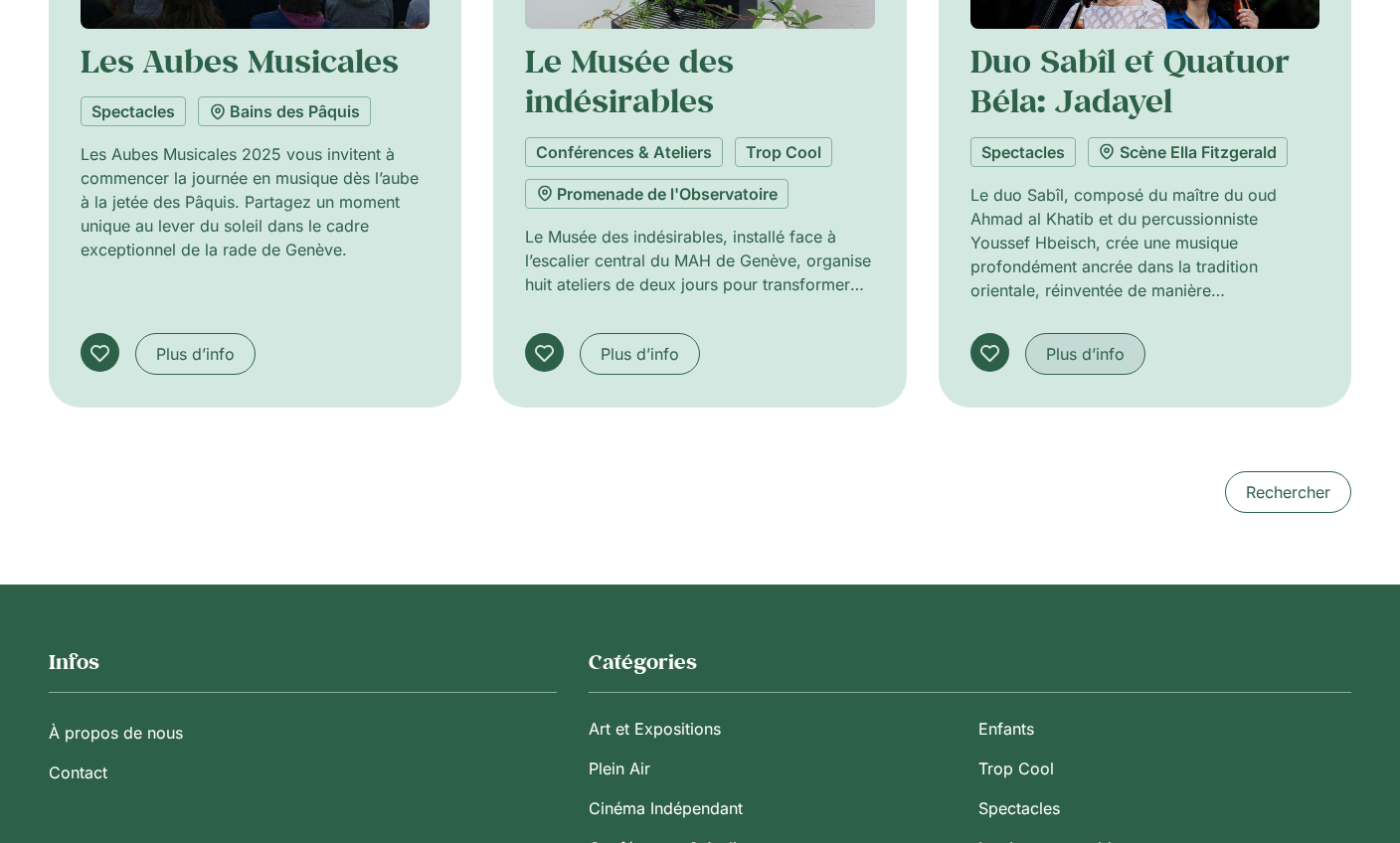 scroll, scrollTop: 1977, scrollLeft: 0, axis: vertical 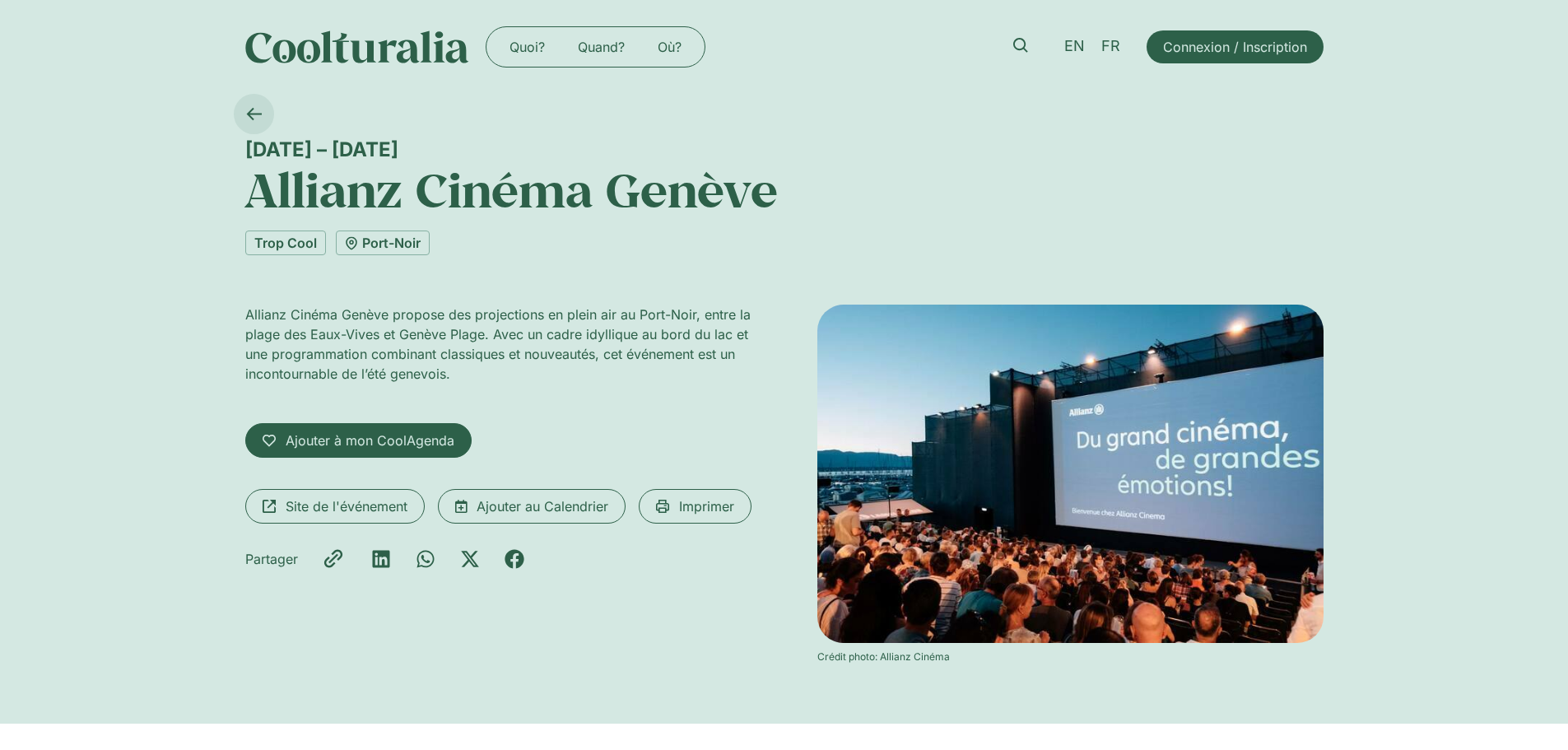 click 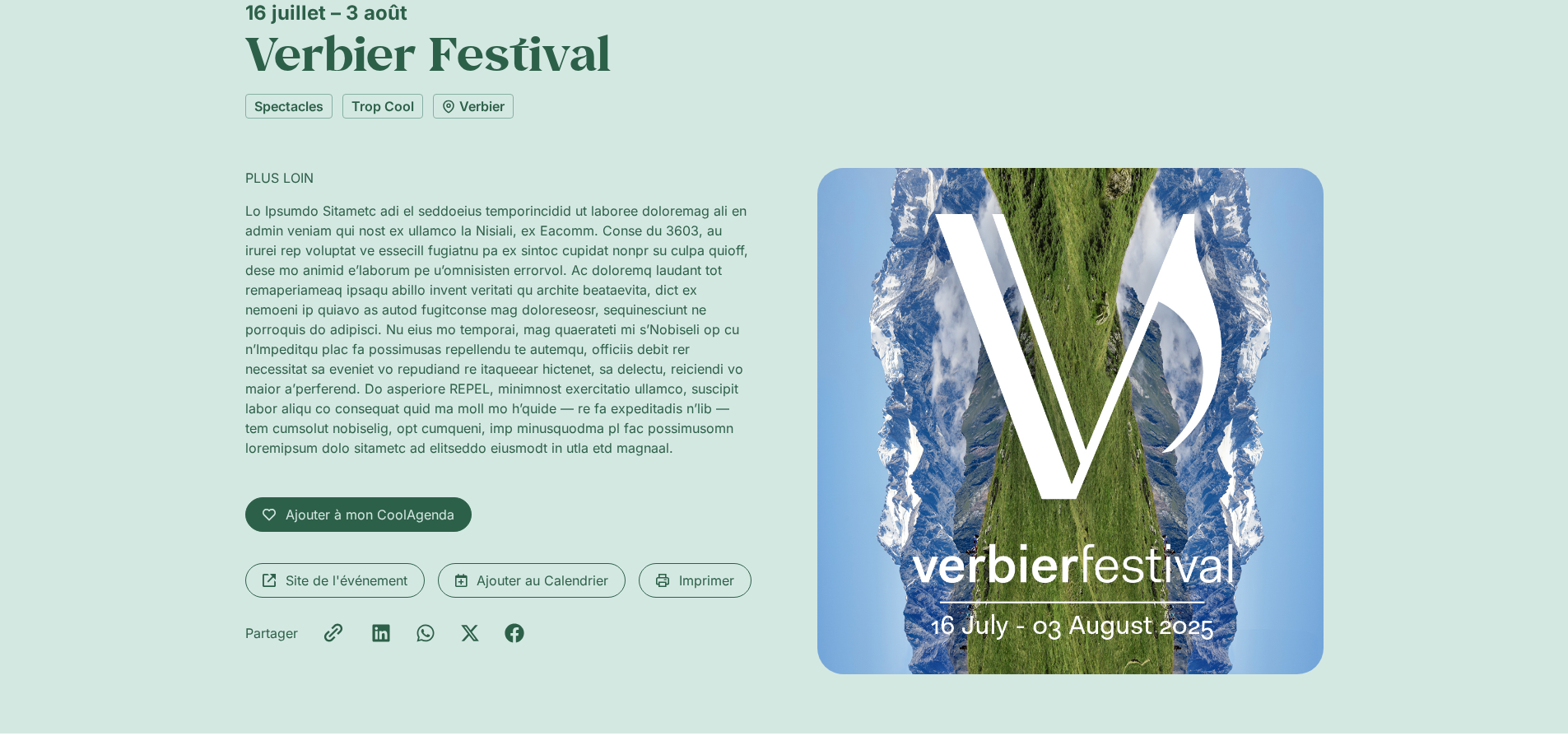scroll, scrollTop: 165, scrollLeft: 0, axis: vertical 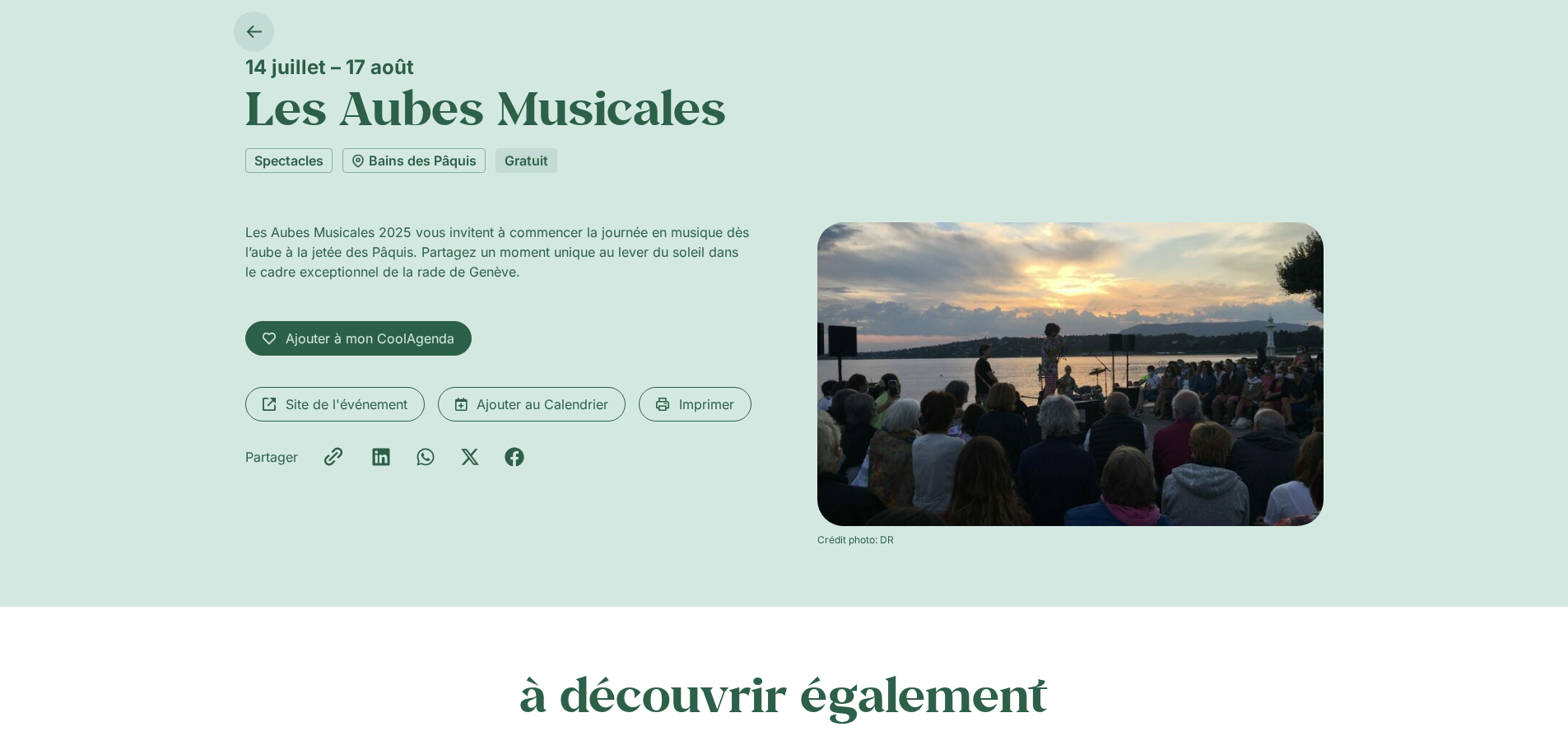 click at bounding box center (254, 31) 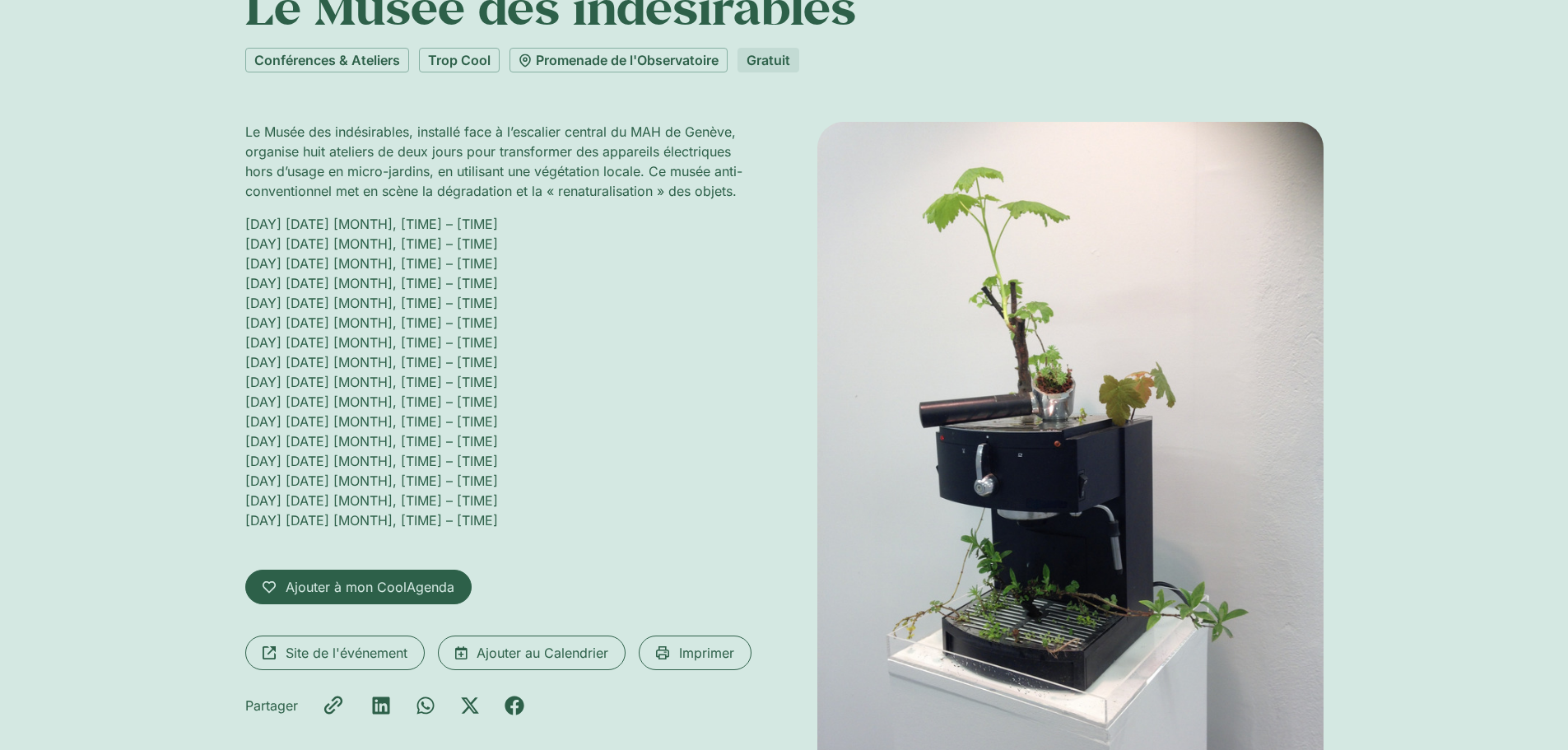 scroll, scrollTop: 0, scrollLeft: 0, axis: both 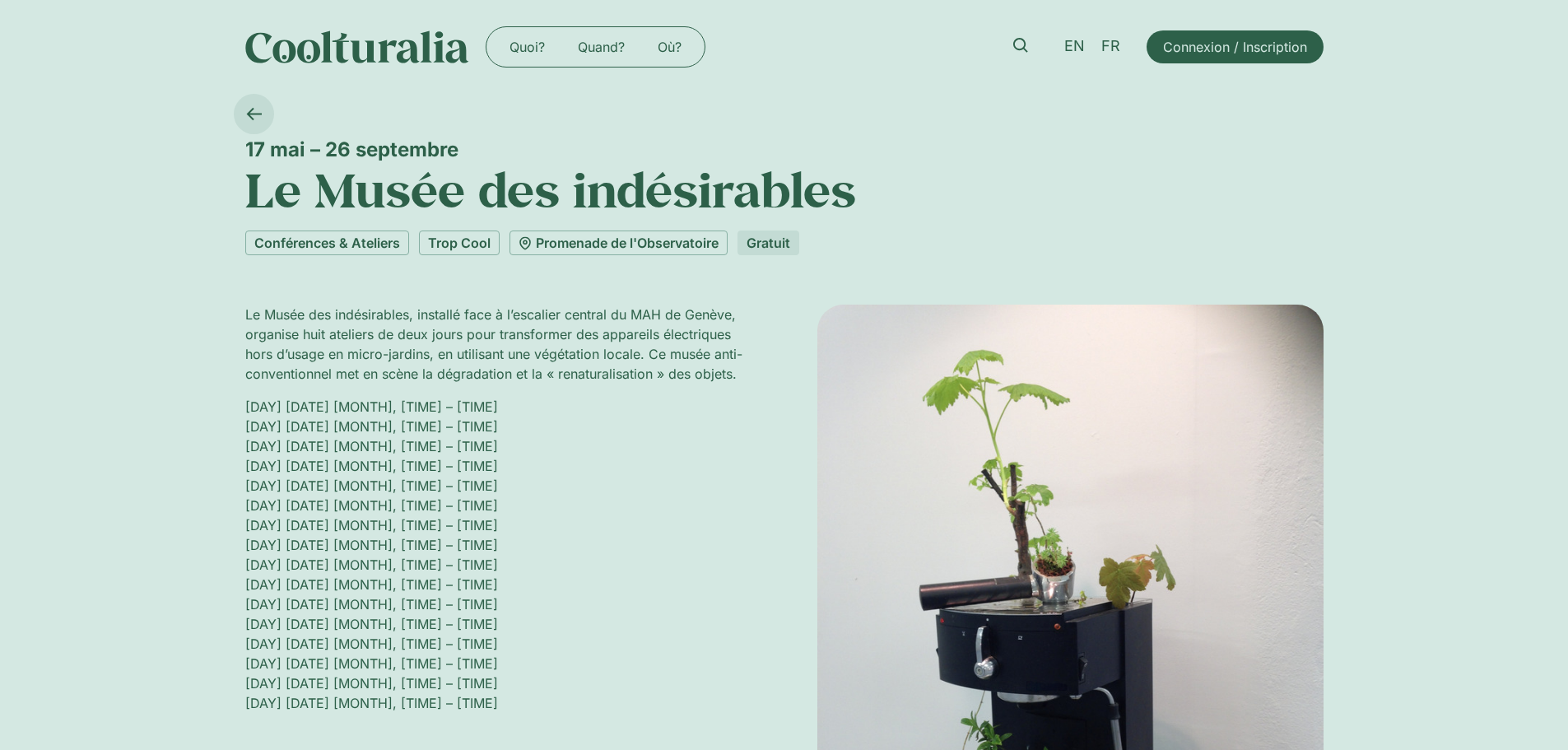 click at bounding box center (254, 114) 